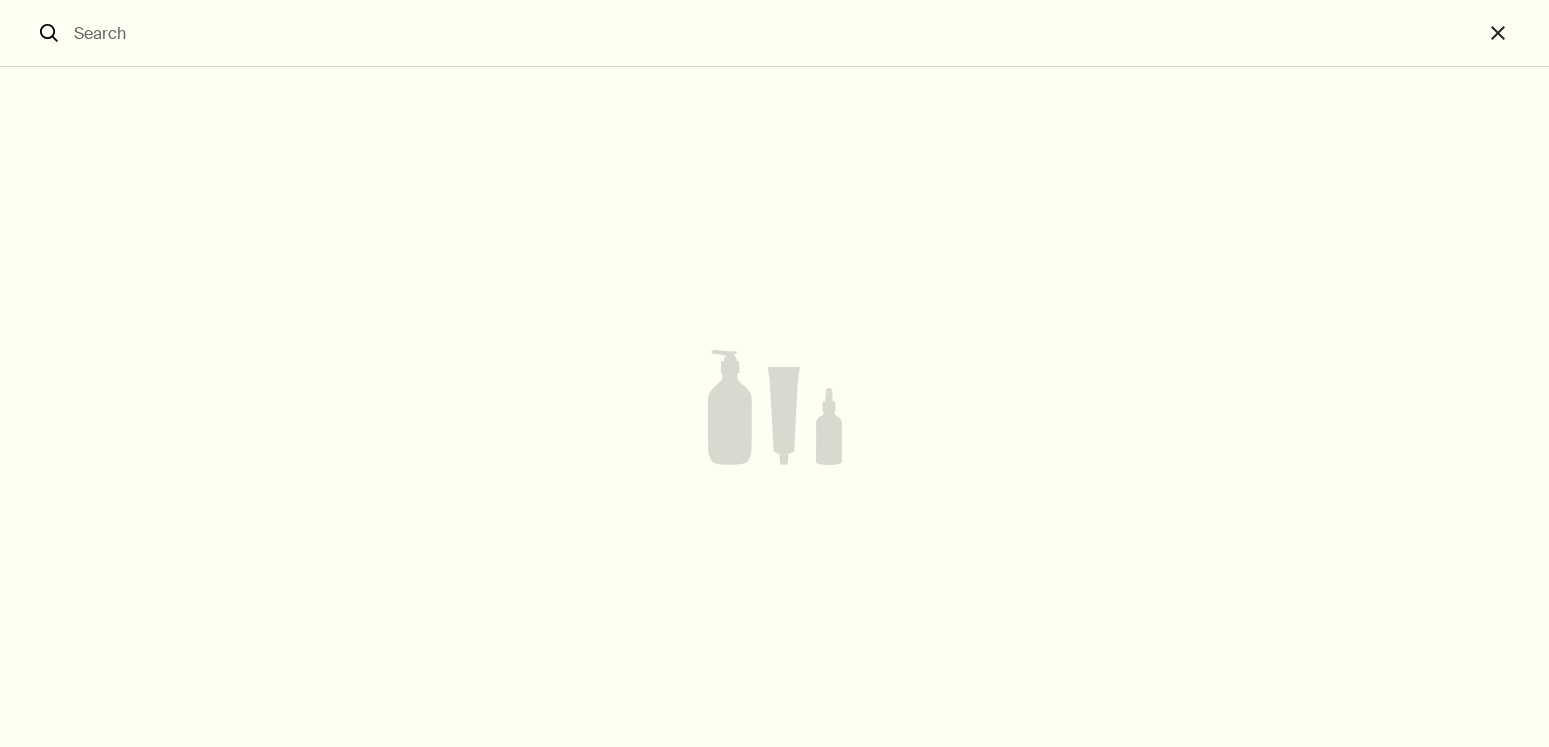 scroll, scrollTop: 0, scrollLeft: 0, axis: both 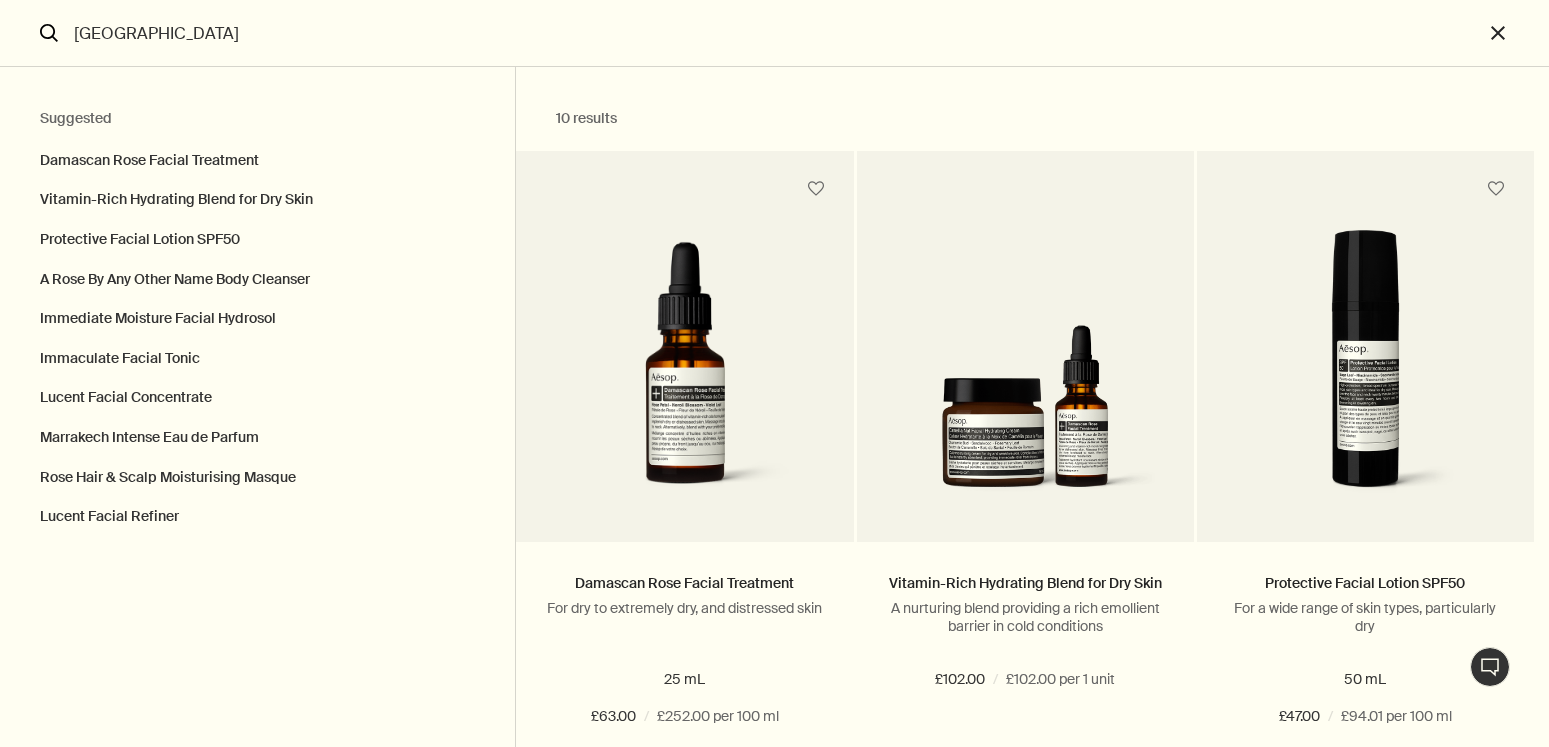 type on "damascan" 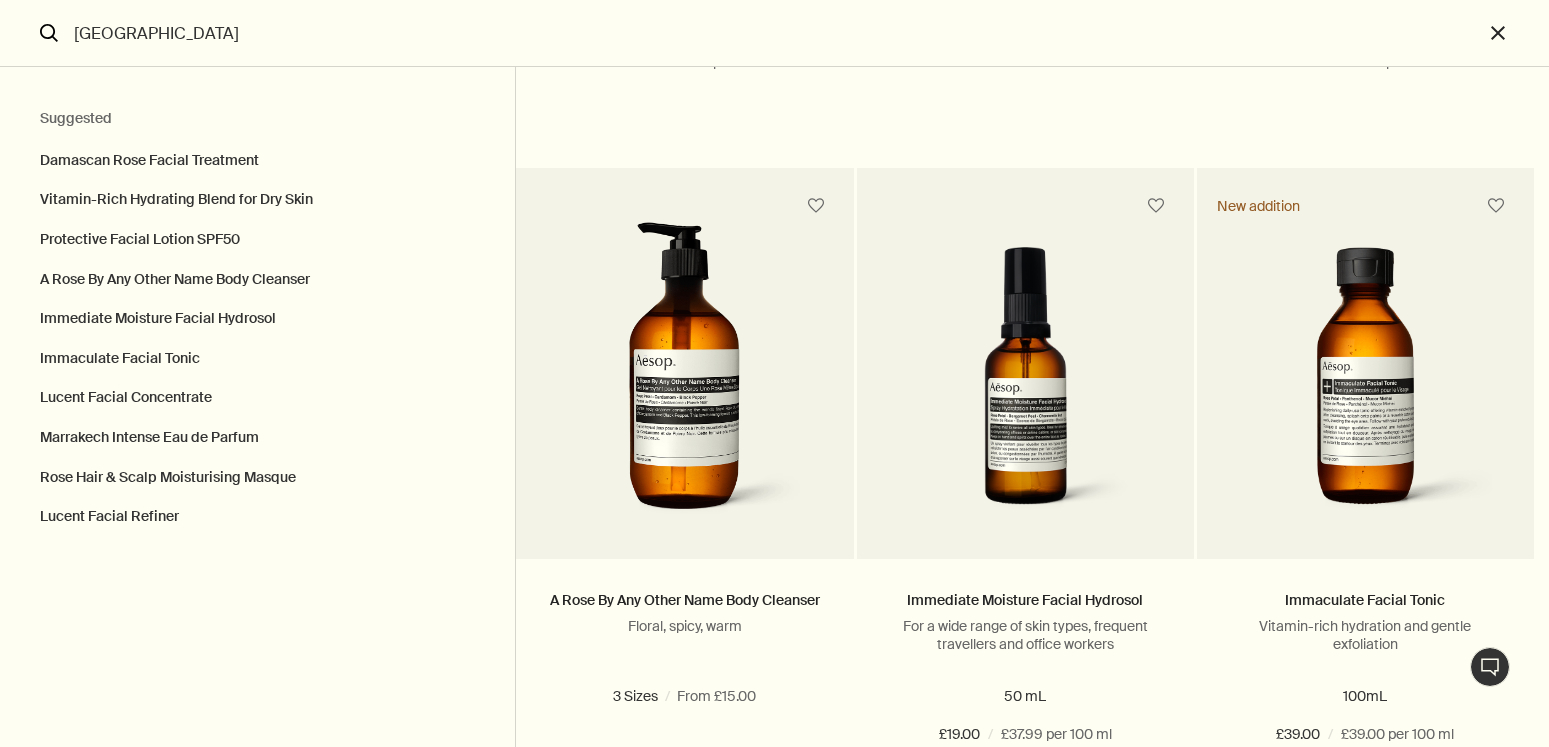 scroll, scrollTop: 252, scrollLeft: 0, axis: vertical 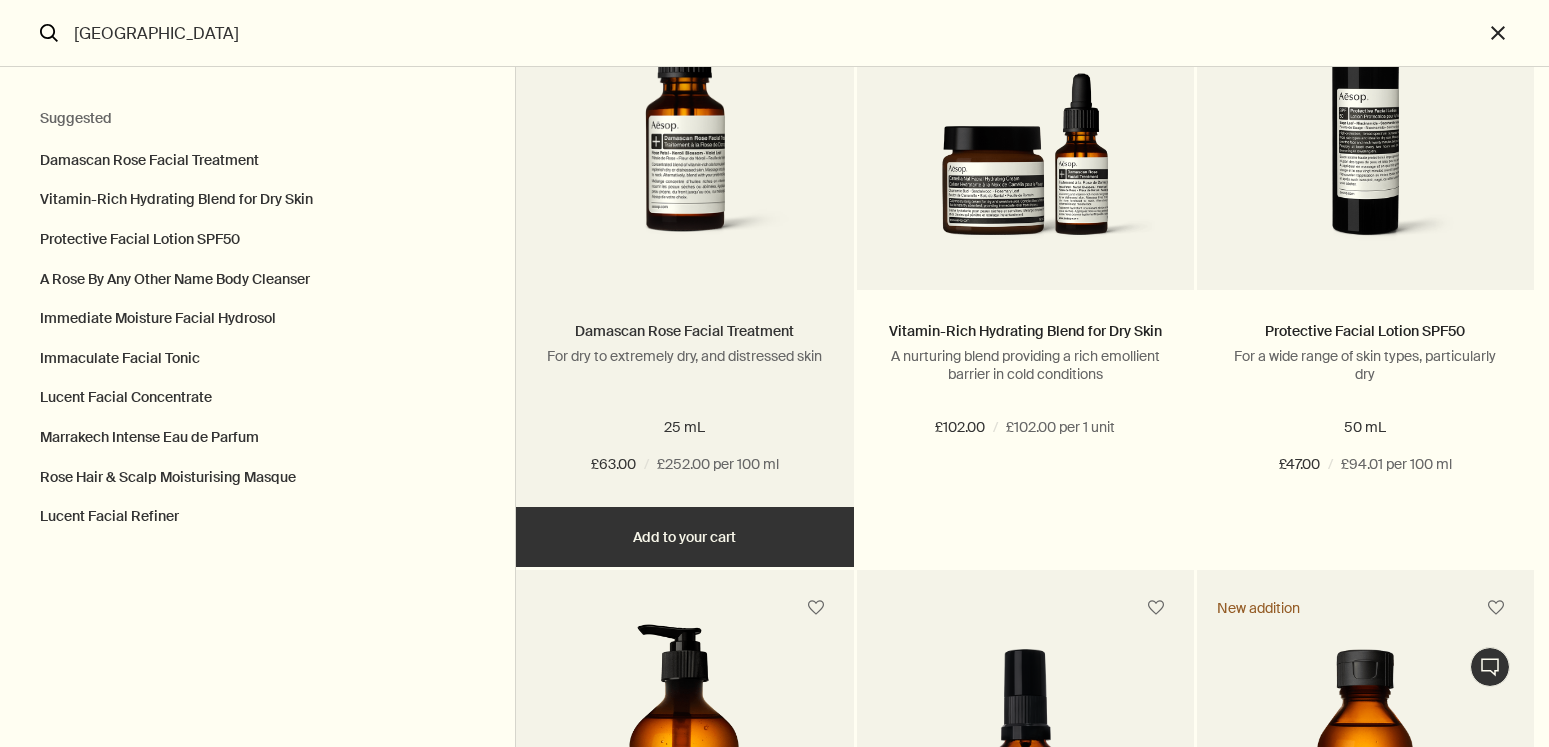 click on "Damascan Rose Facial Treatment" at bounding box center [684, 331] 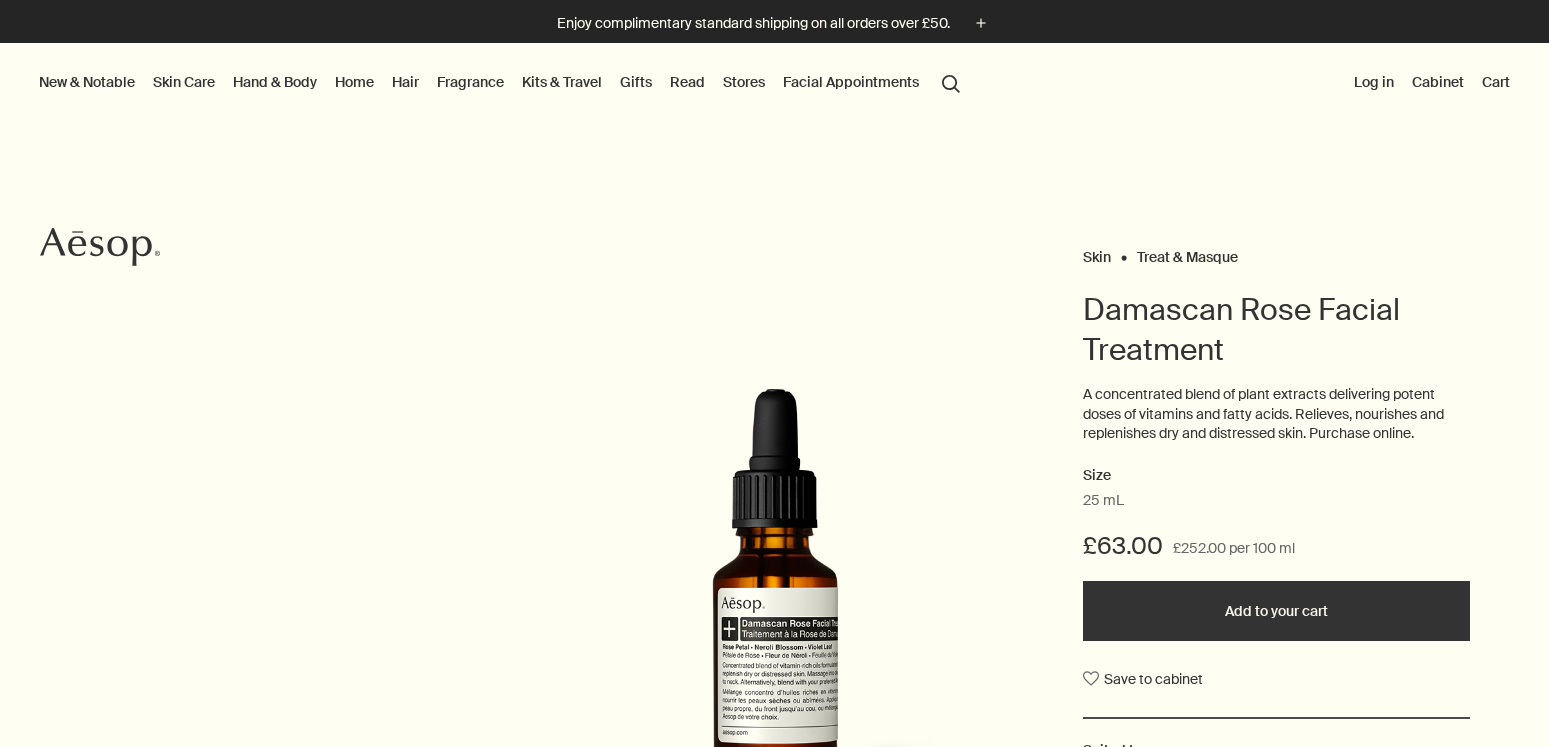 scroll, scrollTop: 0, scrollLeft: 0, axis: both 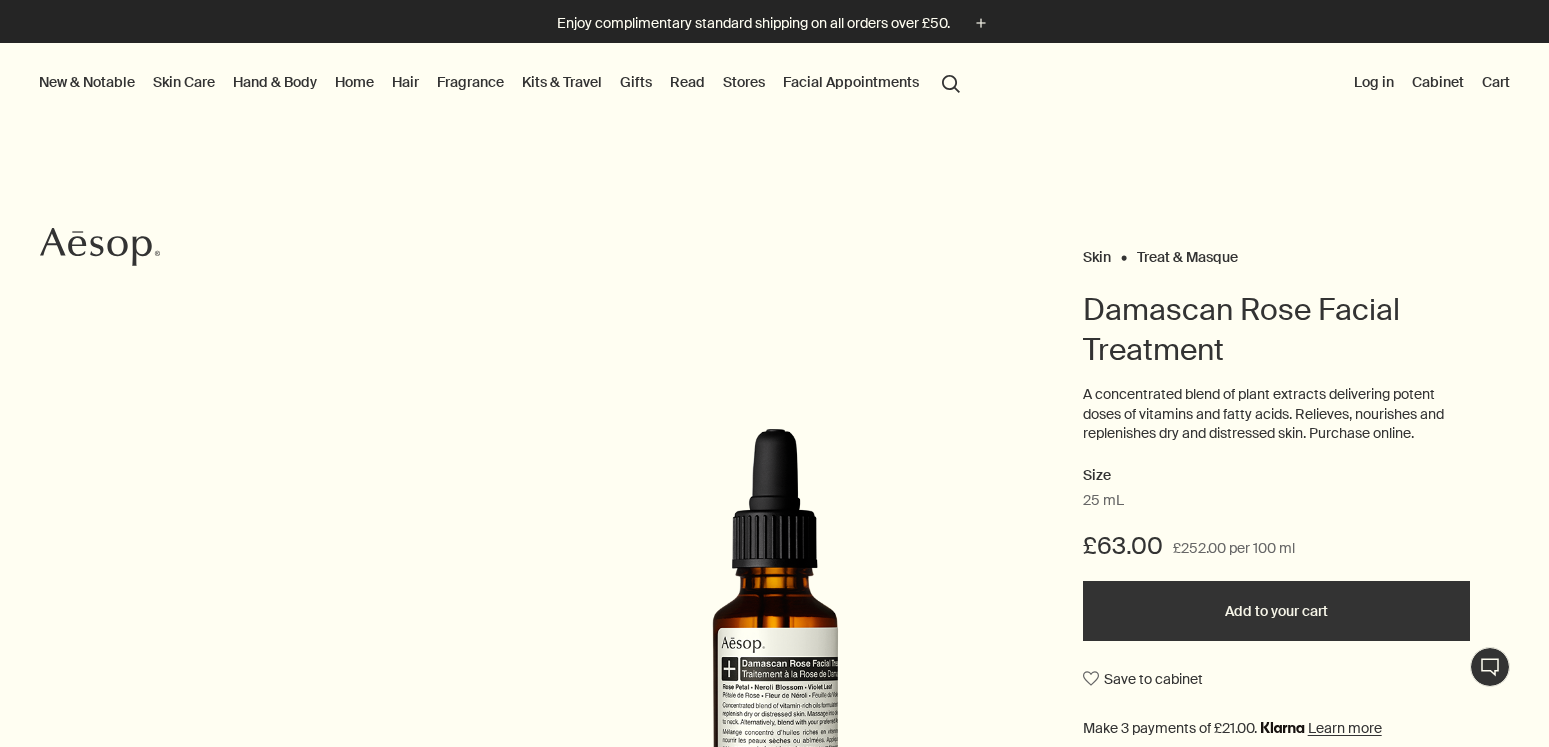 click on "search Search" at bounding box center (951, 82) 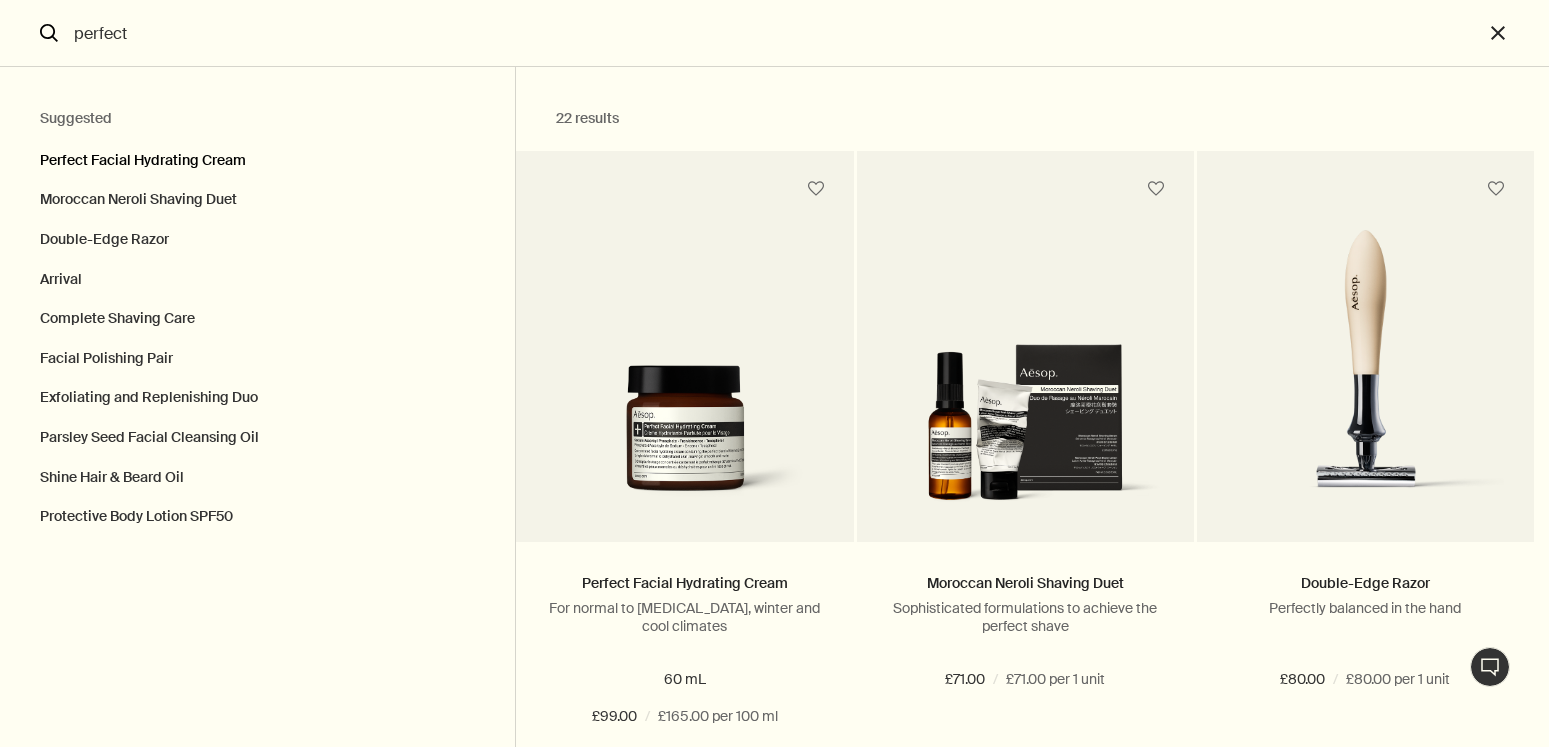 click on "Perfect Facial Hydrating Cream" at bounding box center (257, 156) 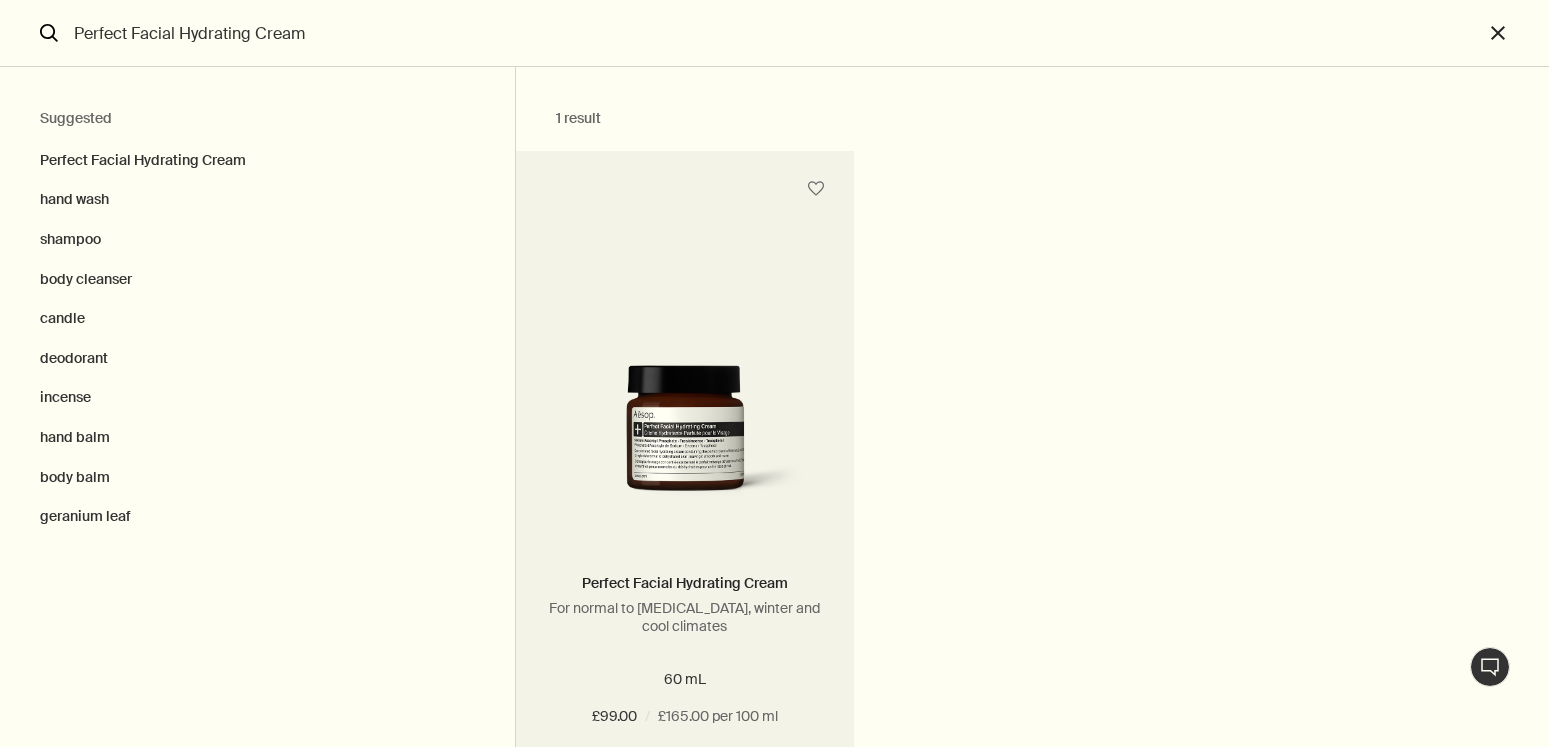 click at bounding box center (684, 438) 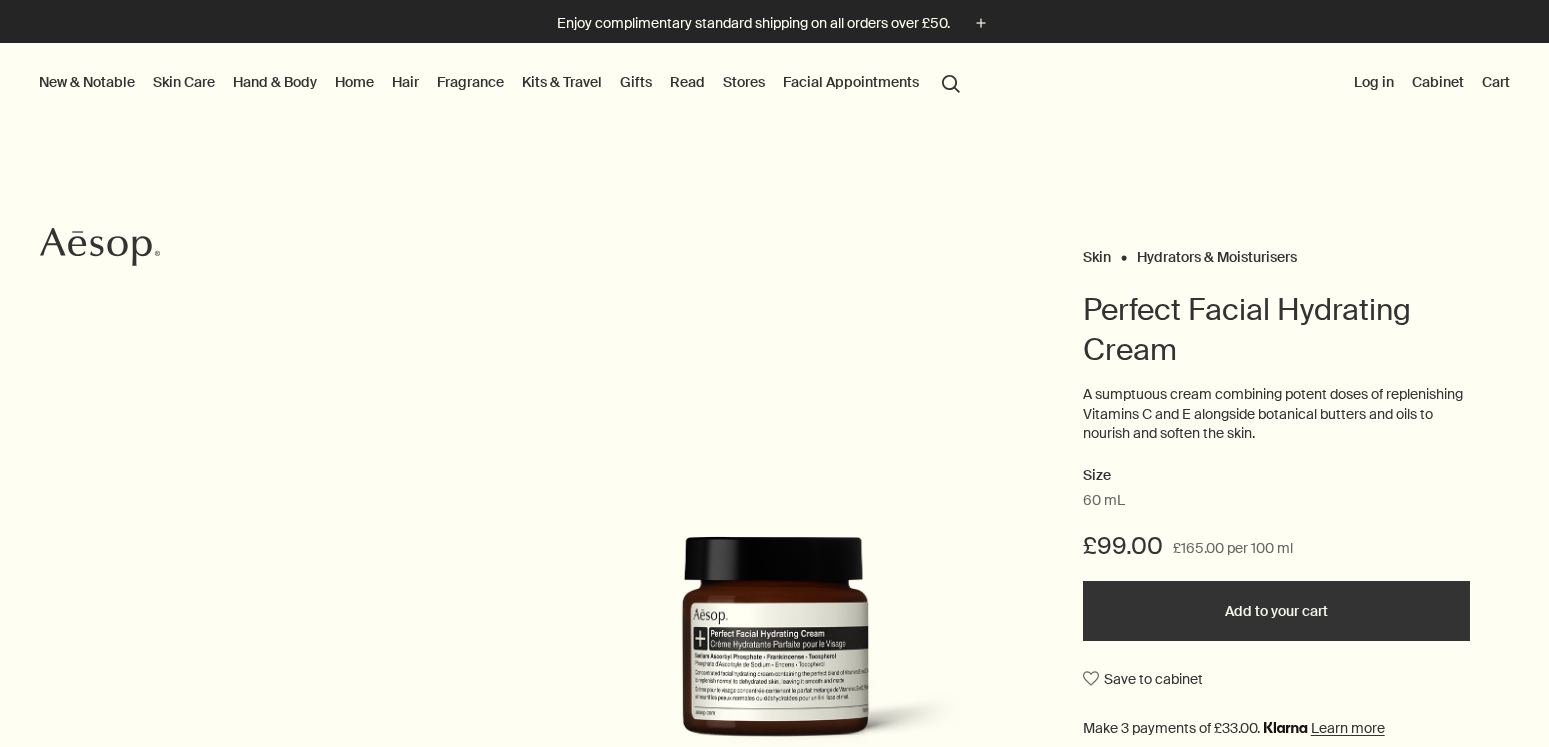 scroll, scrollTop: 0, scrollLeft: 0, axis: both 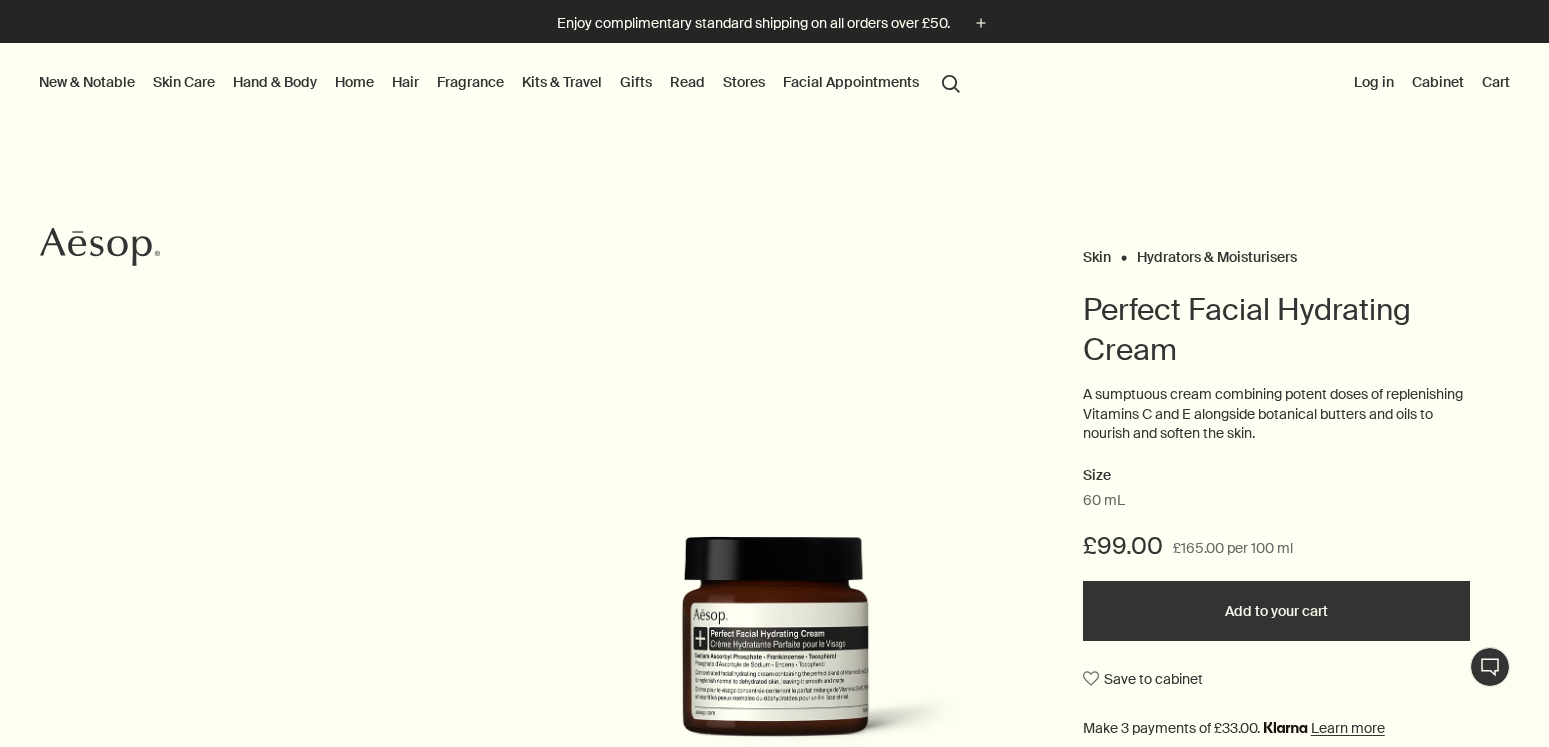 click on "Aesop" 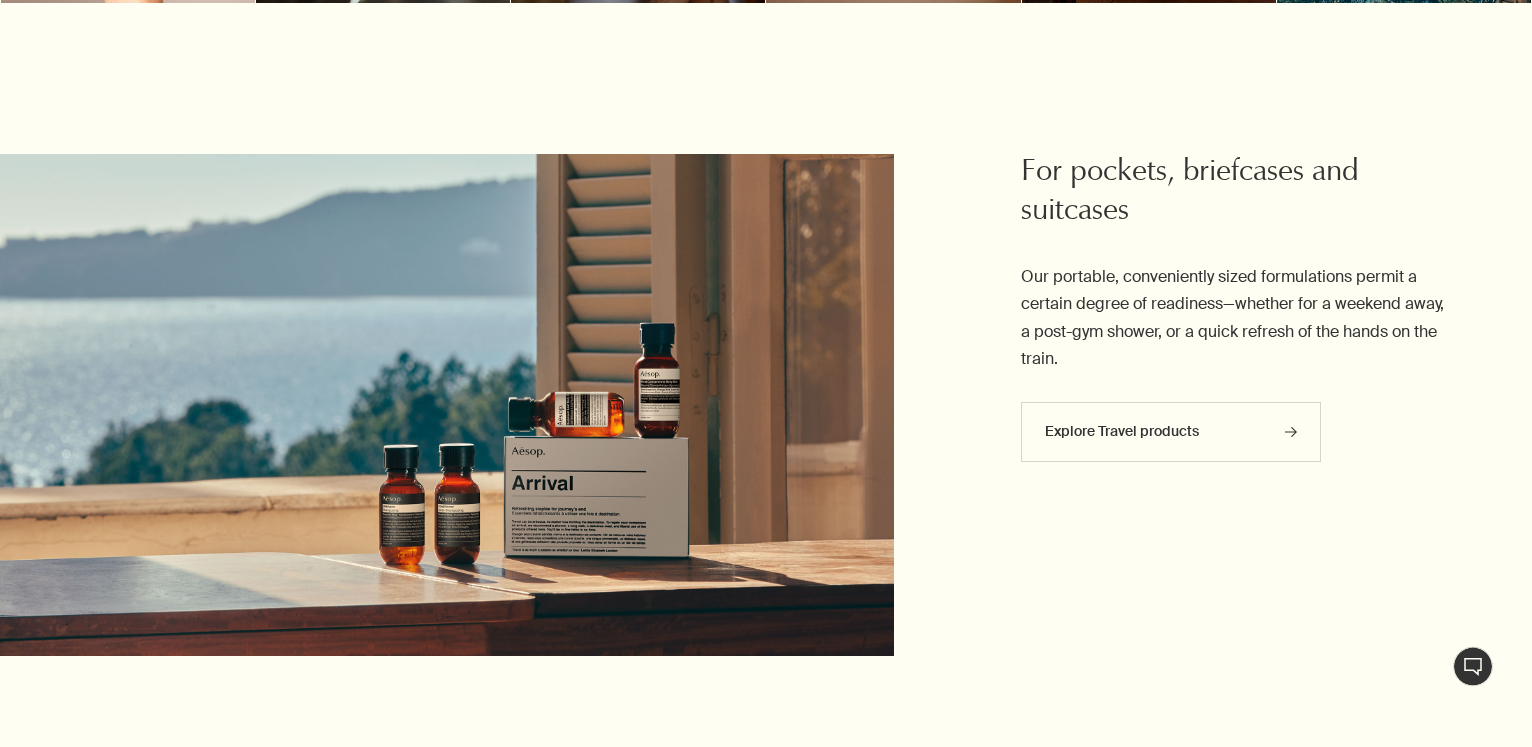 scroll, scrollTop: 2591, scrollLeft: 0, axis: vertical 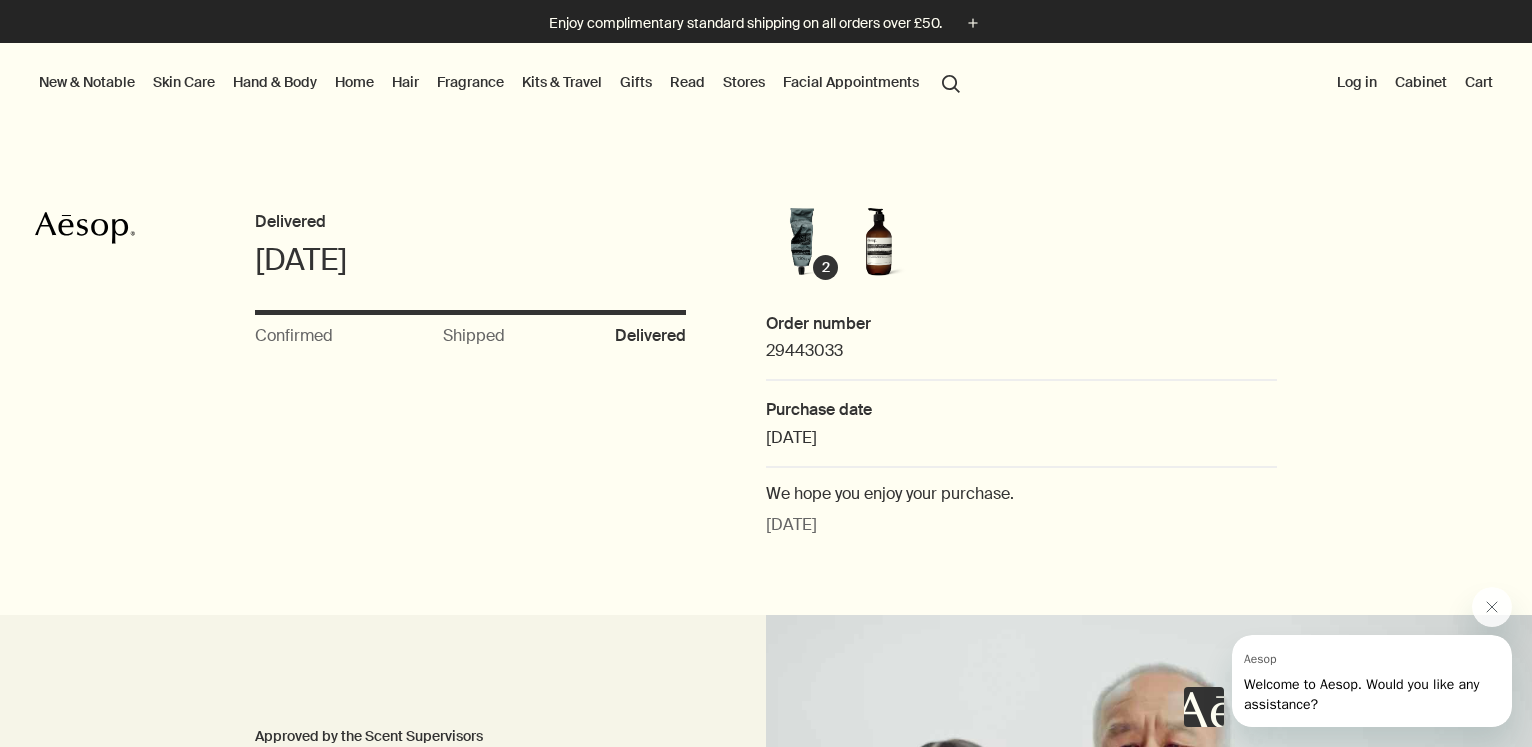 click on "Skin Care" at bounding box center (184, 82) 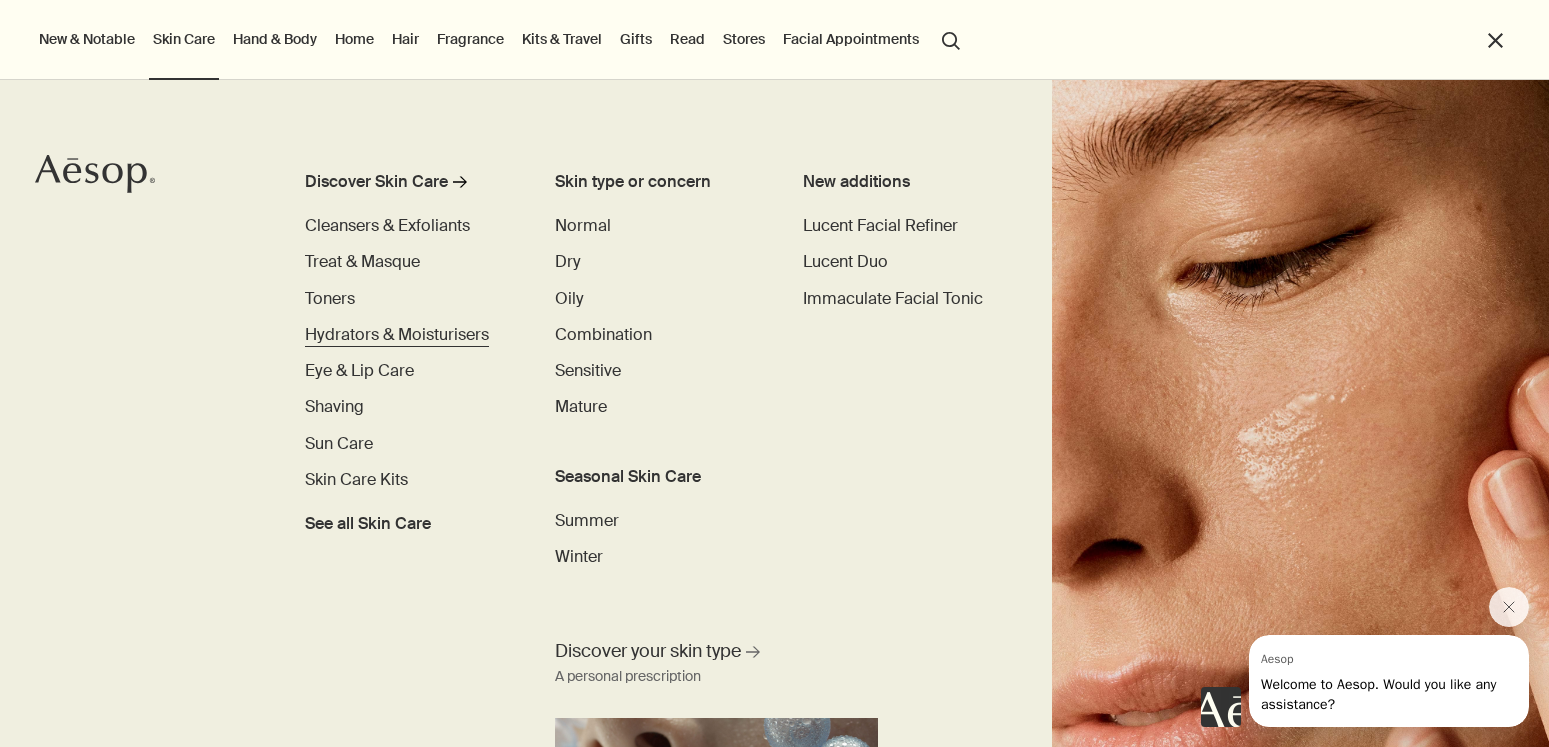 click on "Hydrators & Moisturisers" at bounding box center [397, 334] 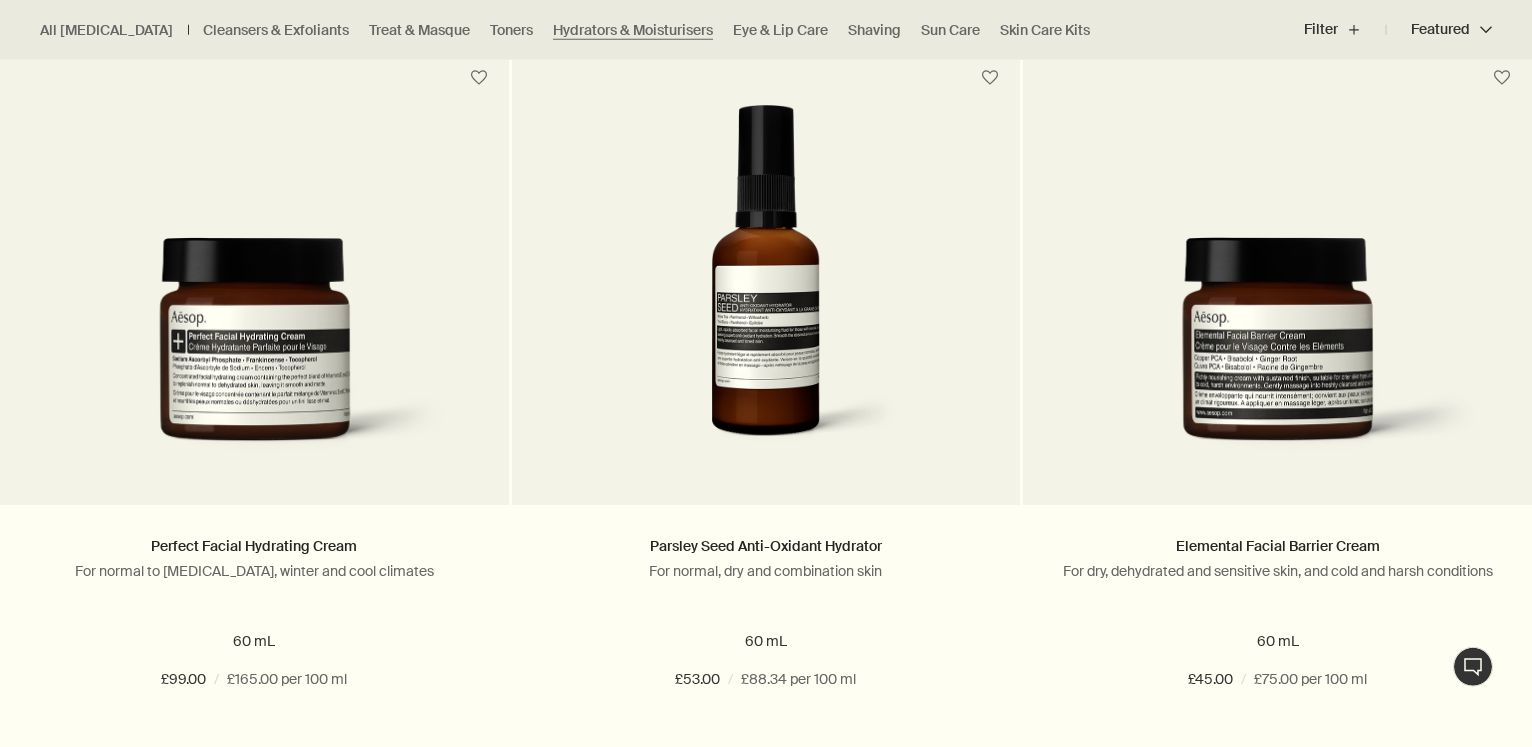 scroll, scrollTop: 0, scrollLeft: 0, axis: both 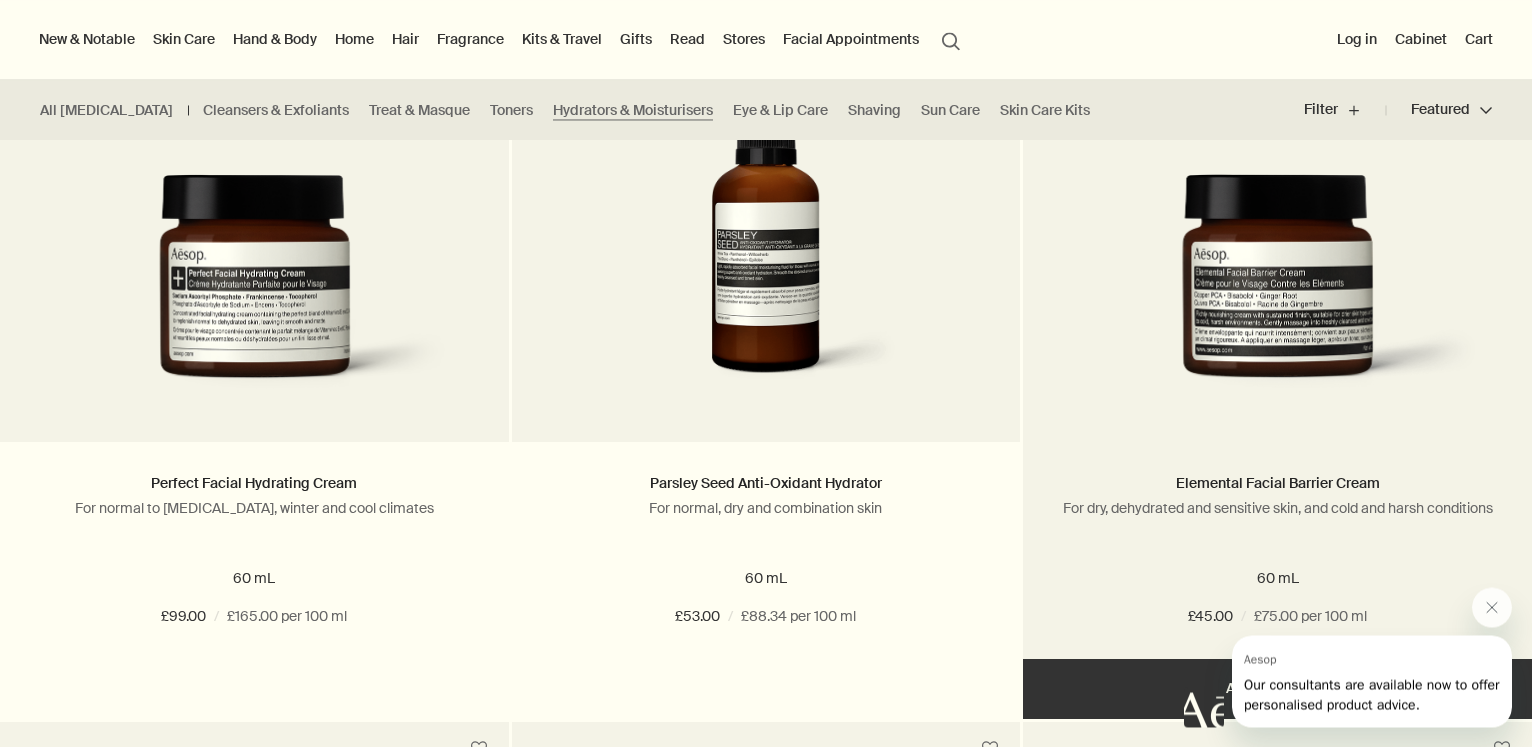 click at bounding box center [1277, 293] 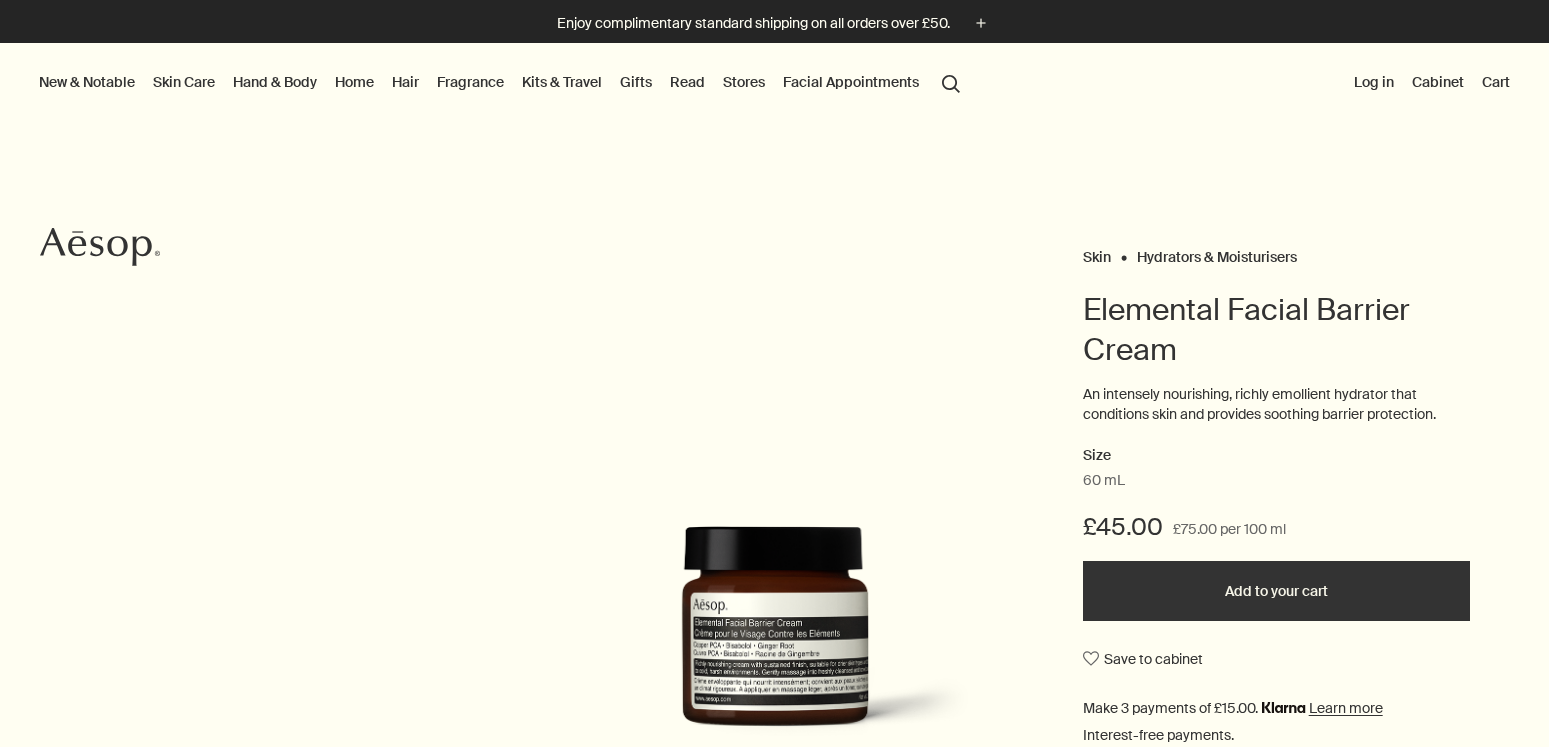 scroll, scrollTop: 0, scrollLeft: 0, axis: both 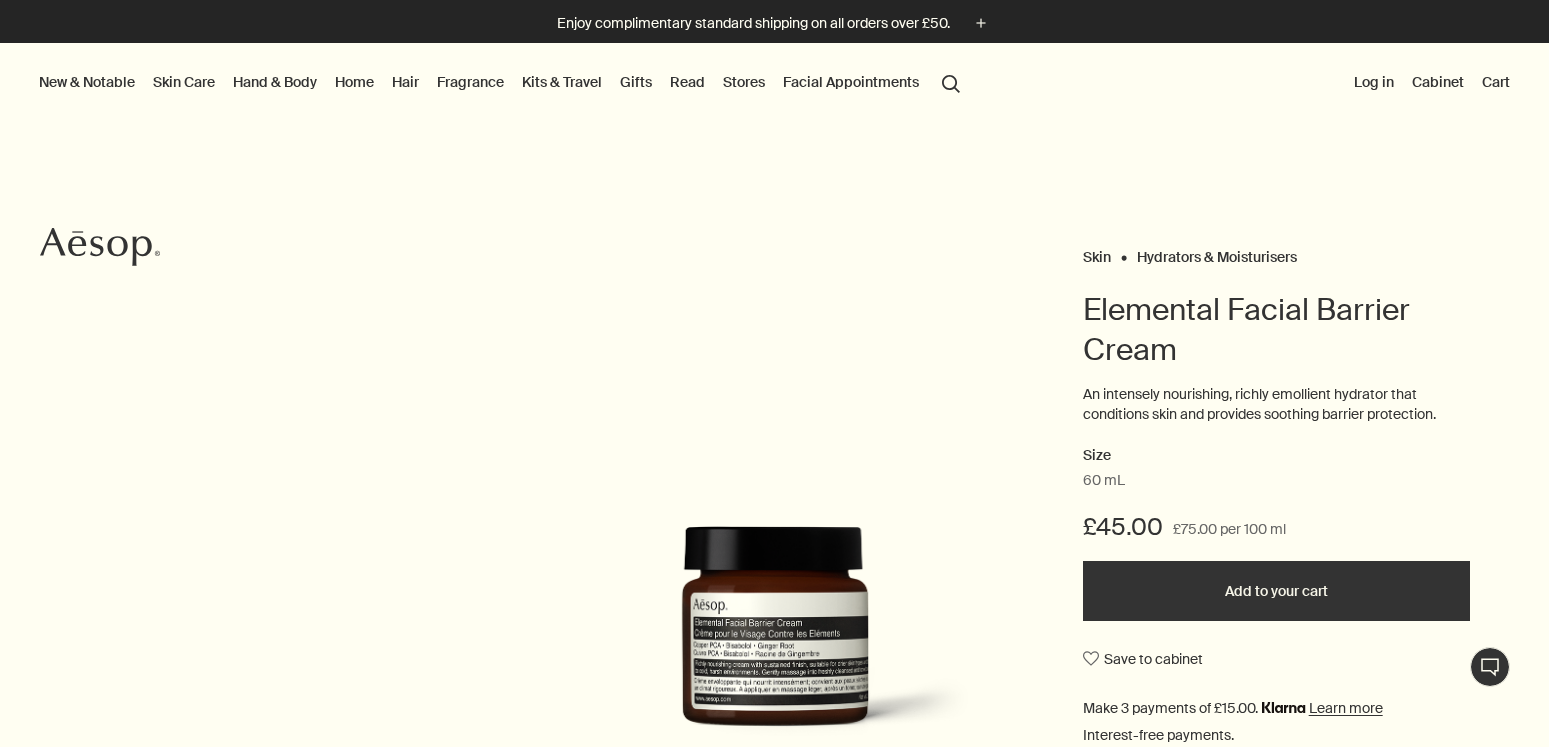 click on "Read" at bounding box center [687, 82] 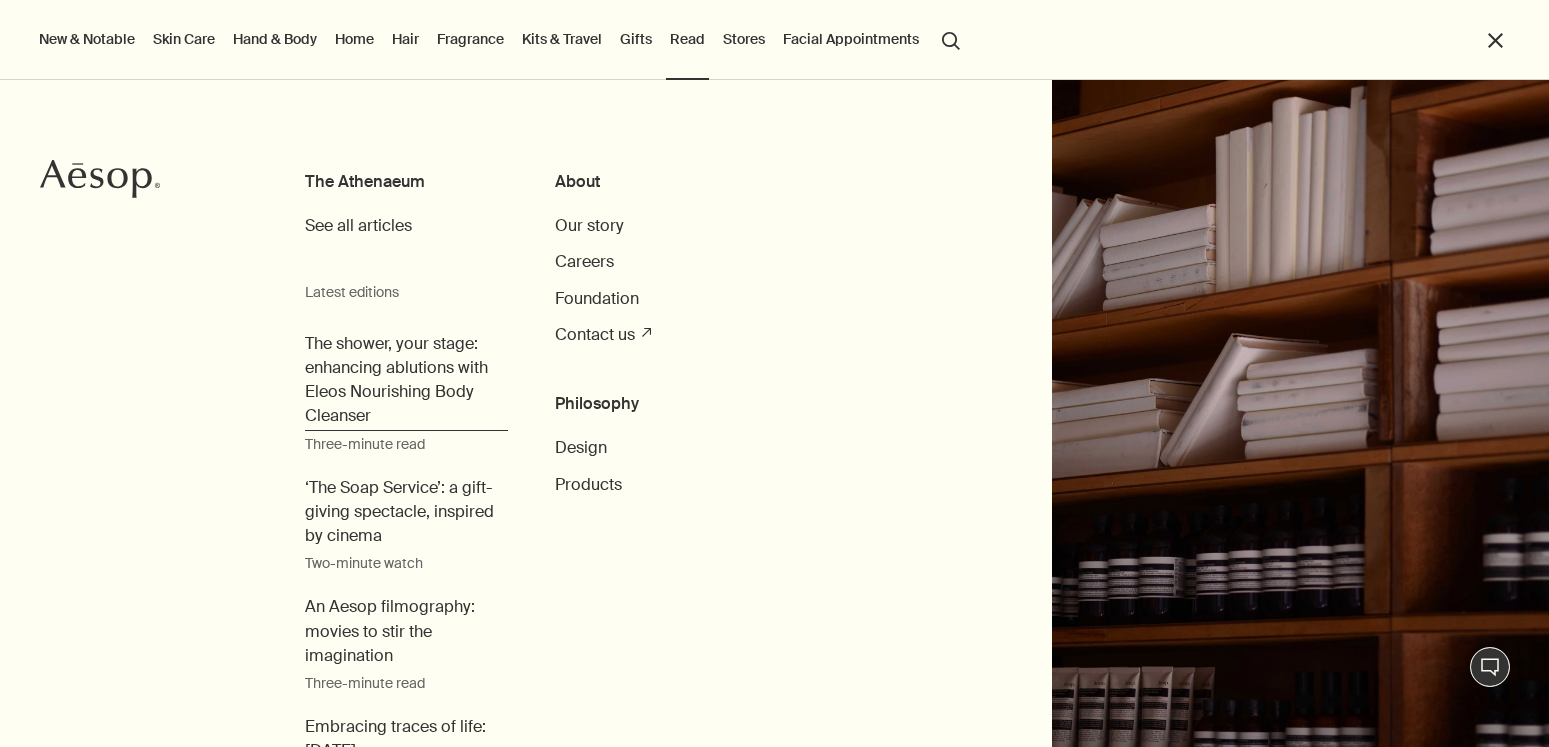 click on "The shower, your stage: enhancing ablutions with Eleos Nourishing Body Cleanser" at bounding box center [407, 380] 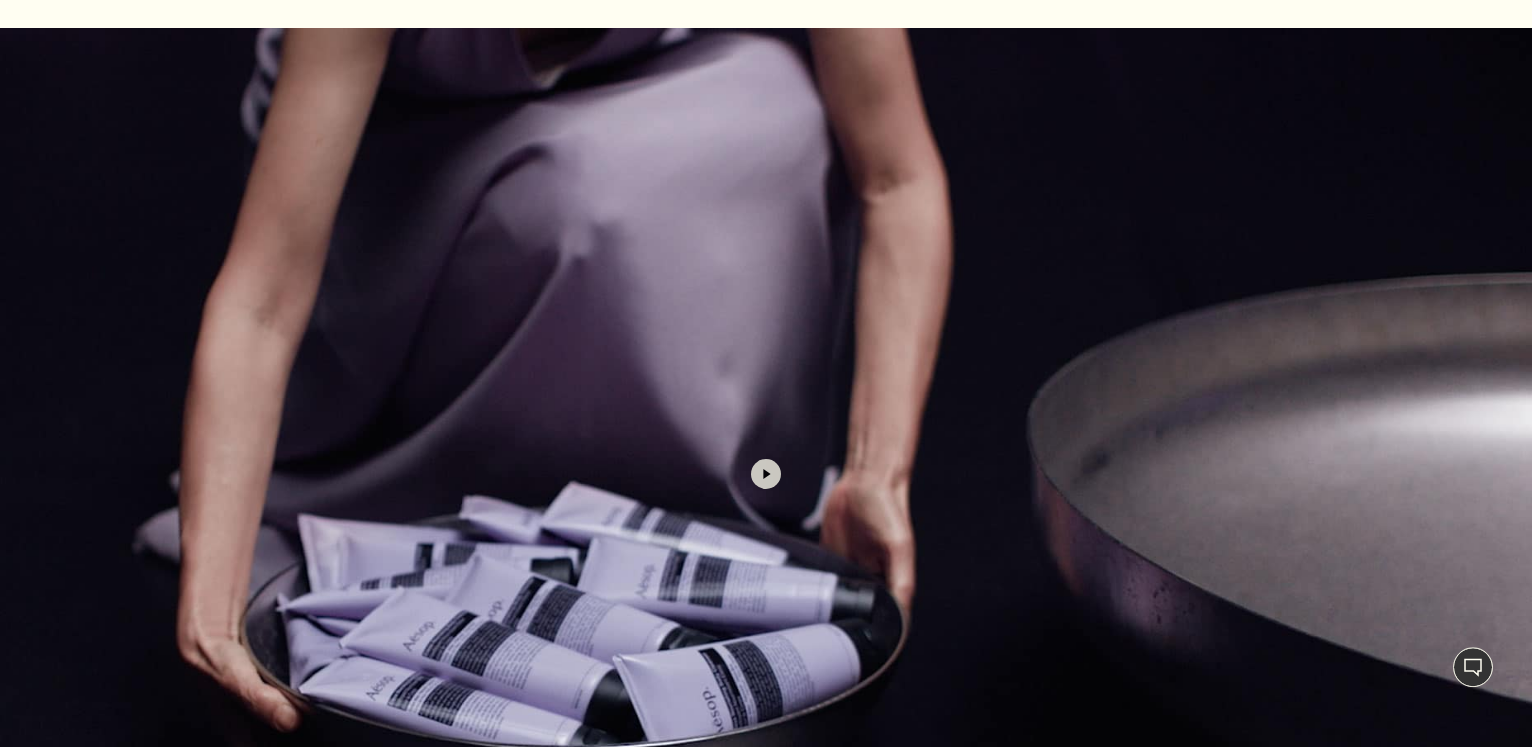 scroll, scrollTop: 1788, scrollLeft: 0, axis: vertical 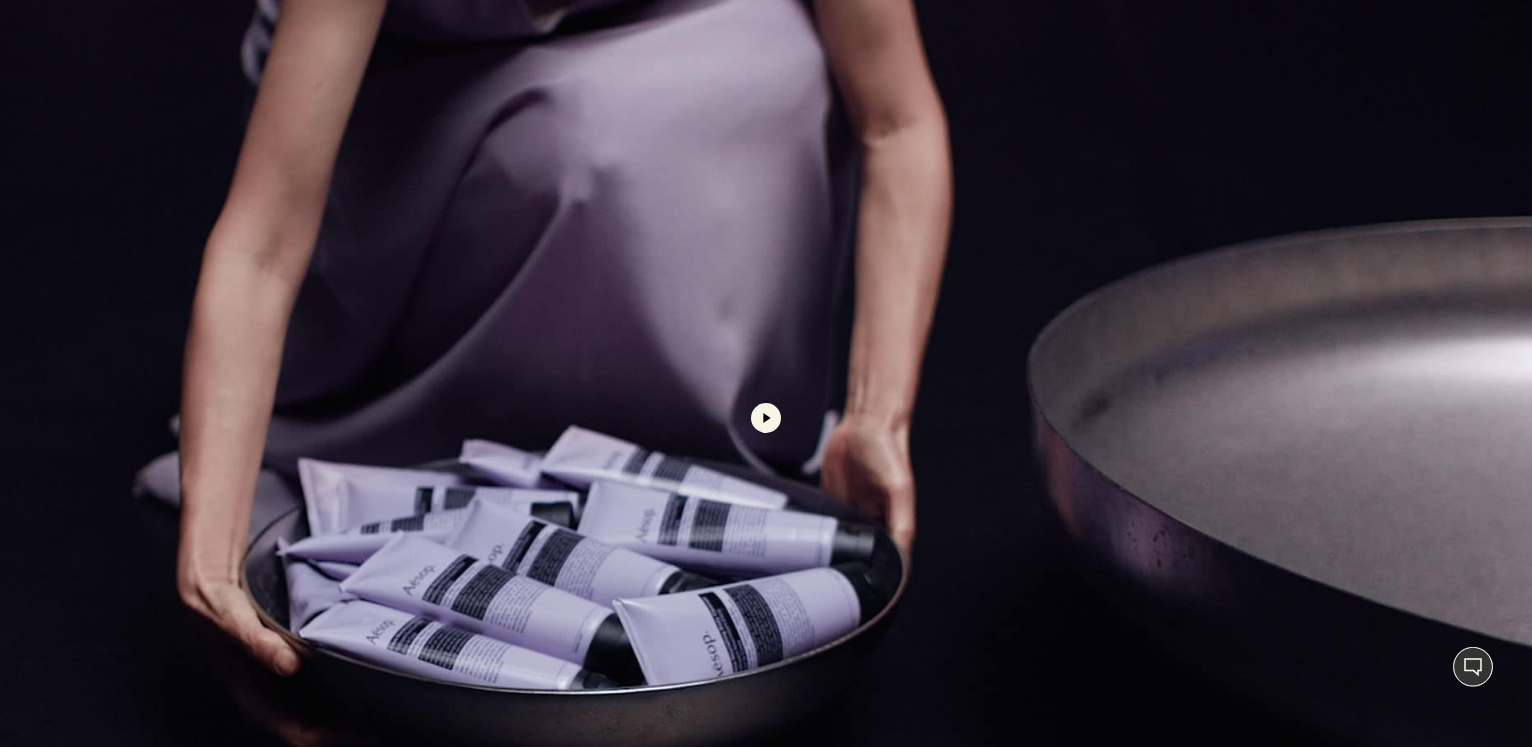 click on "play" at bounding box center [766, 418] 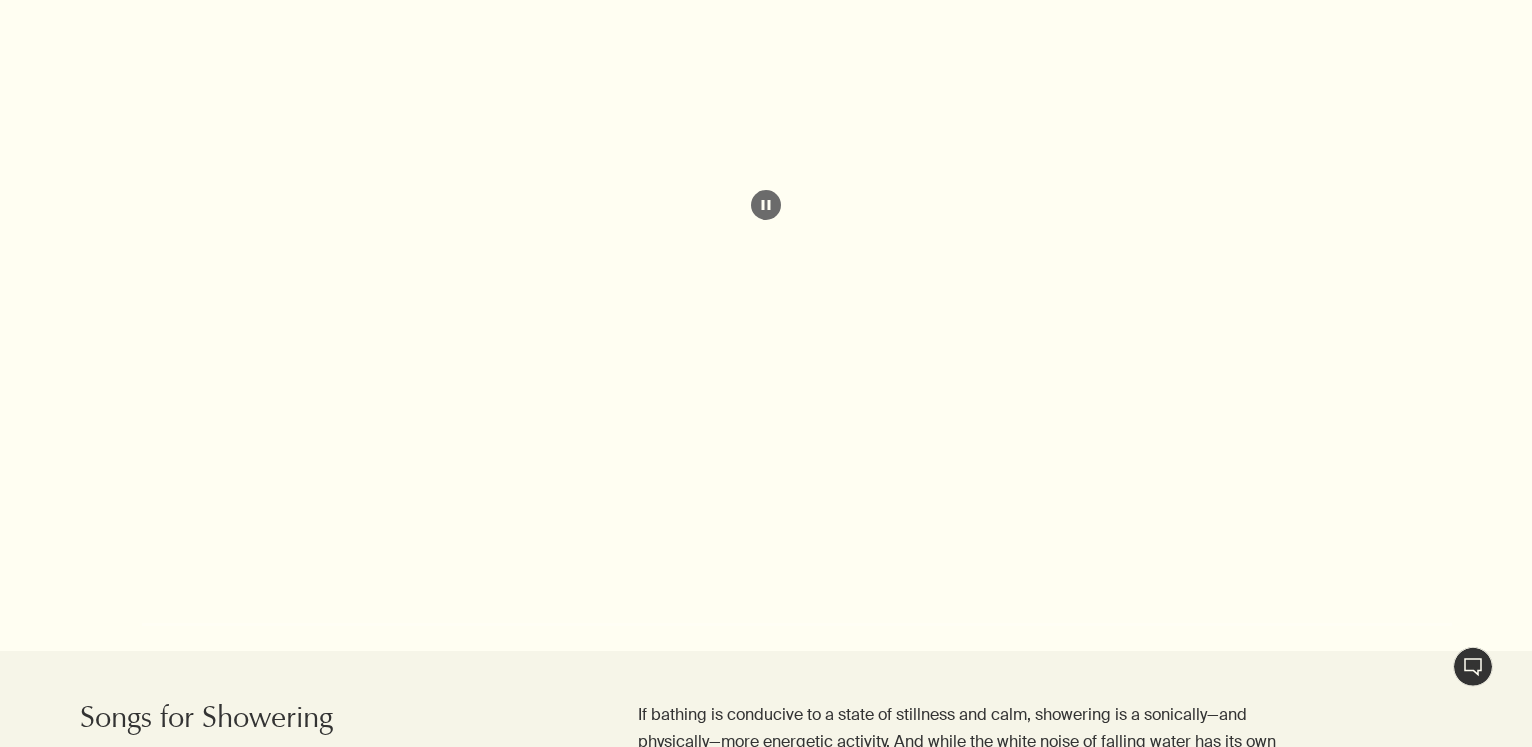 scroll, scrollTop: 2045, scrollLeft: 0, axis: vertical 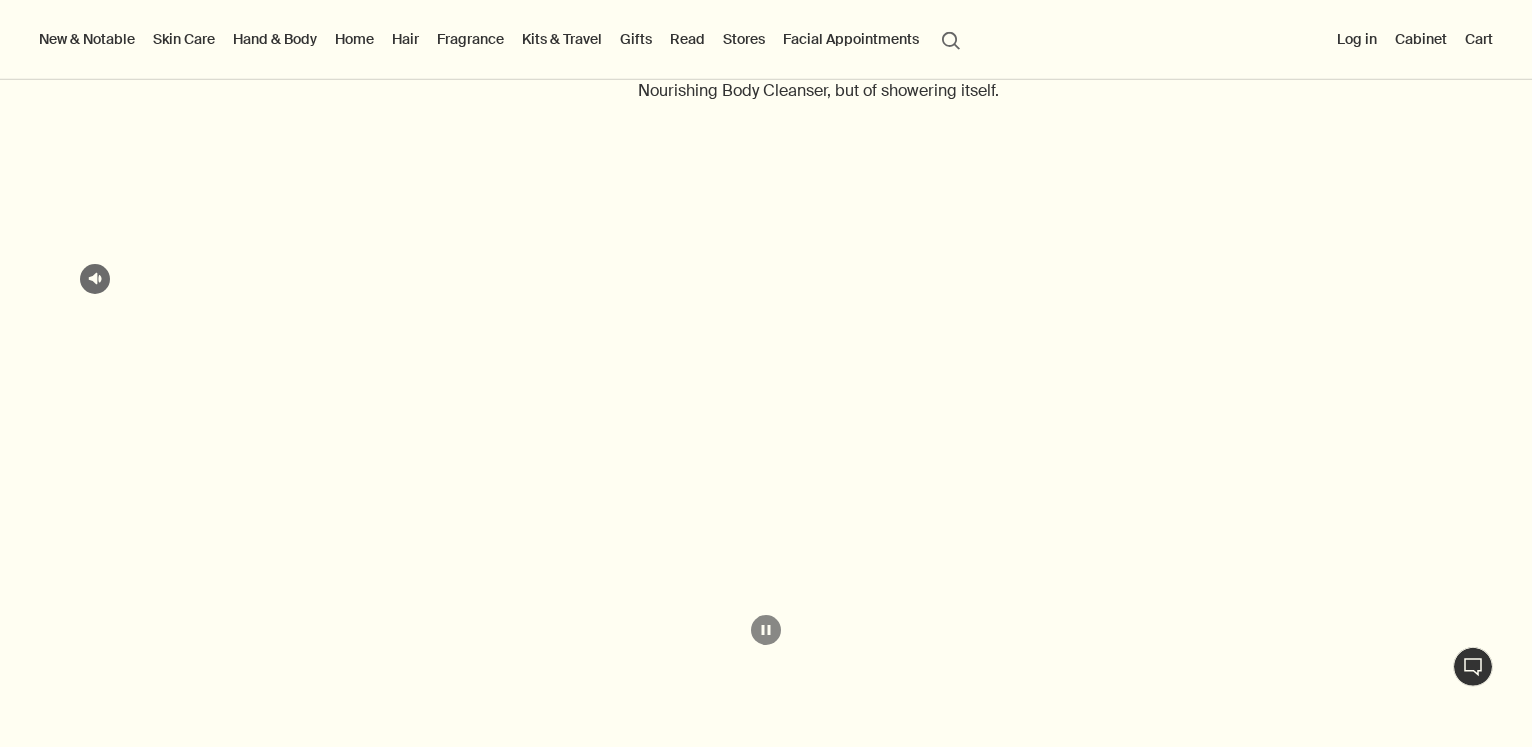 click on "unmuted" at bounding box center (95, 279) 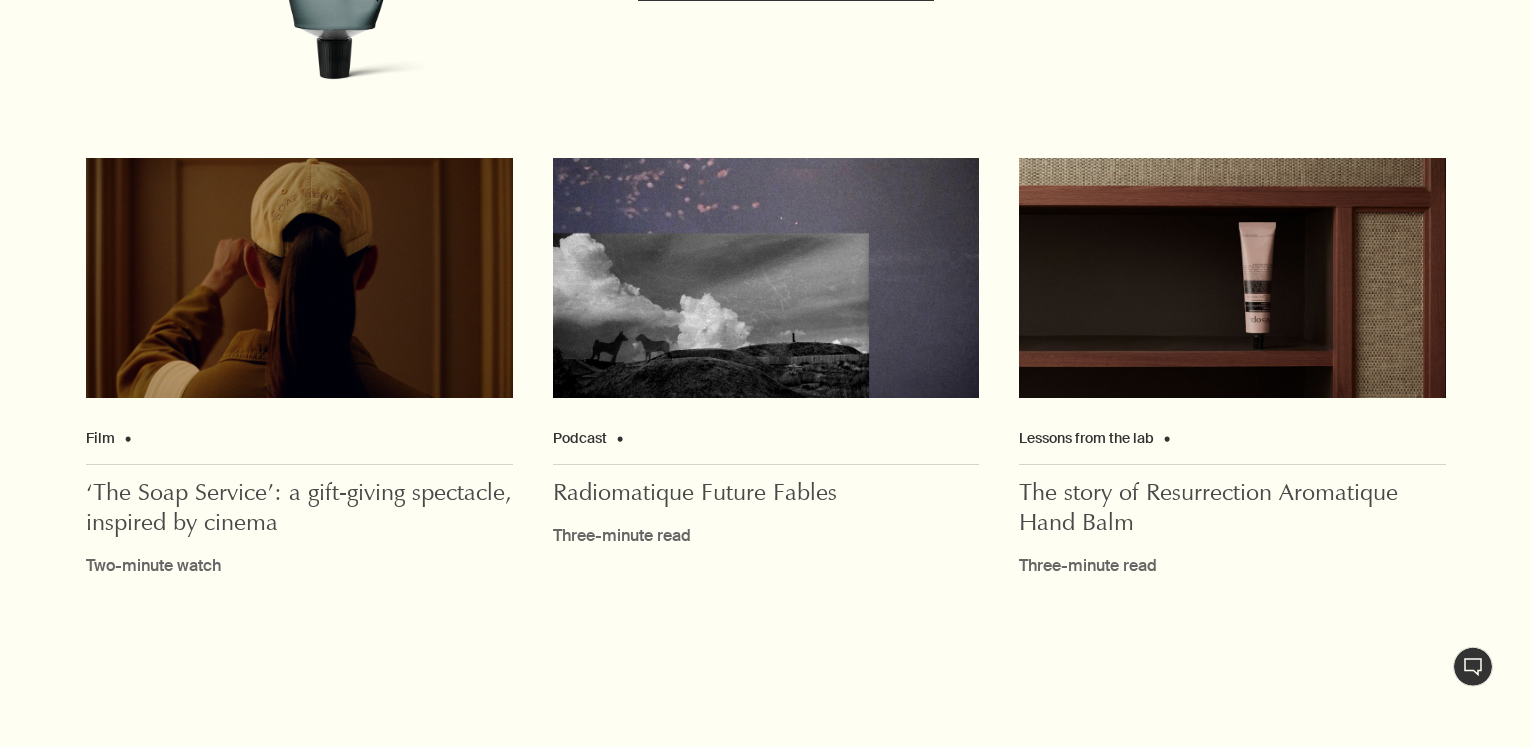 scroll, scrollTop: 4611, scrollLeft: 0, axis: vertical 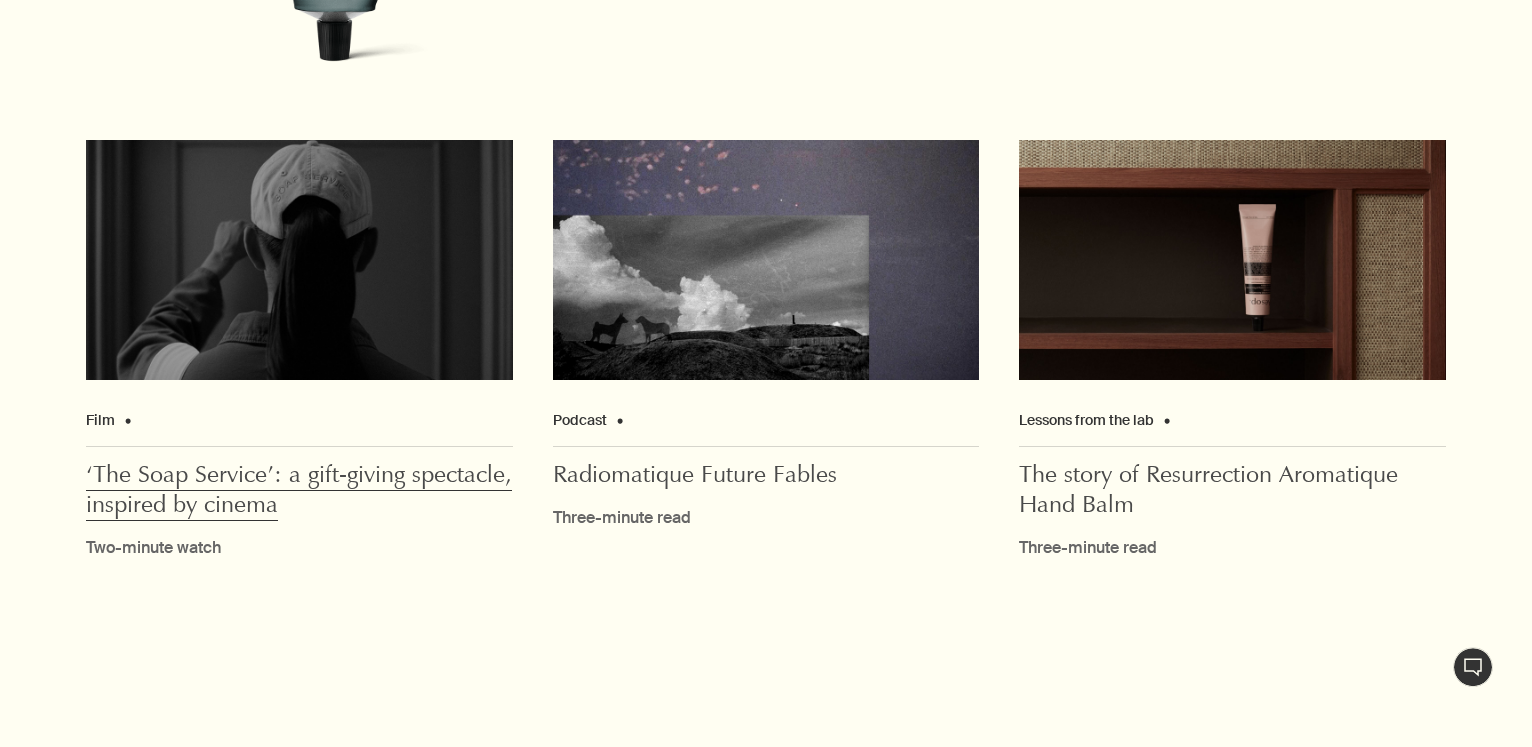 click on "‘The Soap Service’: a gift-giving spectacle, inspired by cinema" at bounding box center [299, 492] 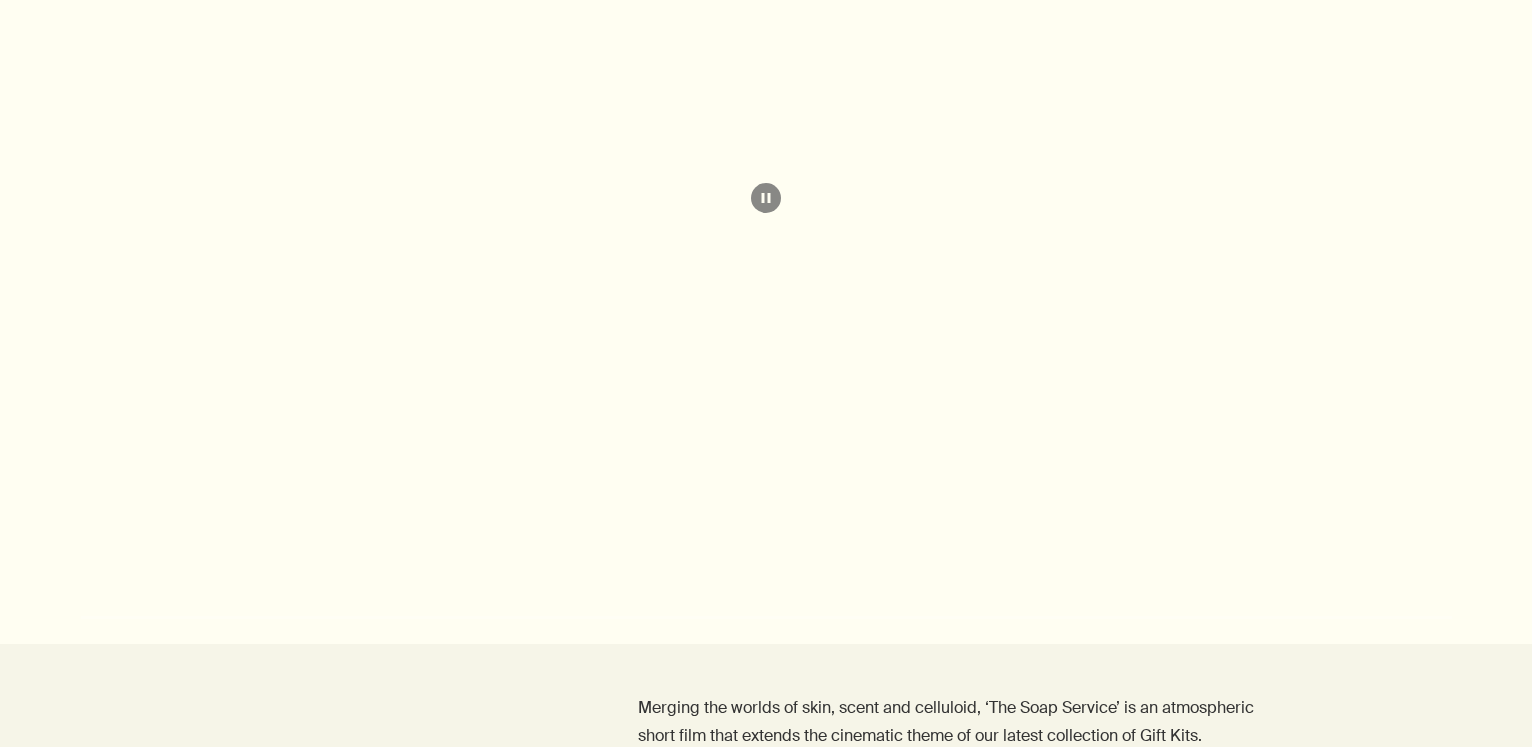 scroll, scrollTop: 639, scrollLeft: 0, axis: vertical 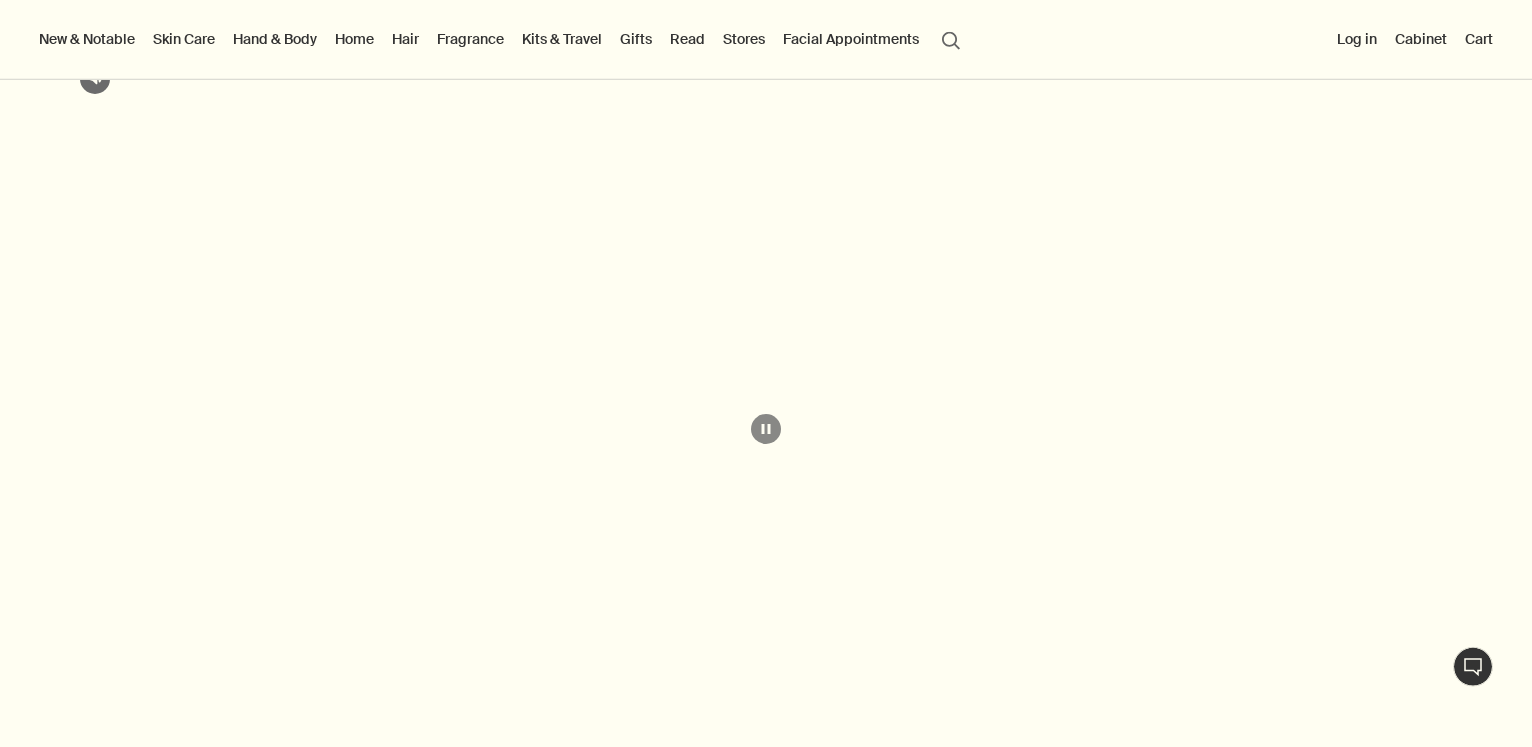 click on "unmuted" at bounding box center (95, 79) 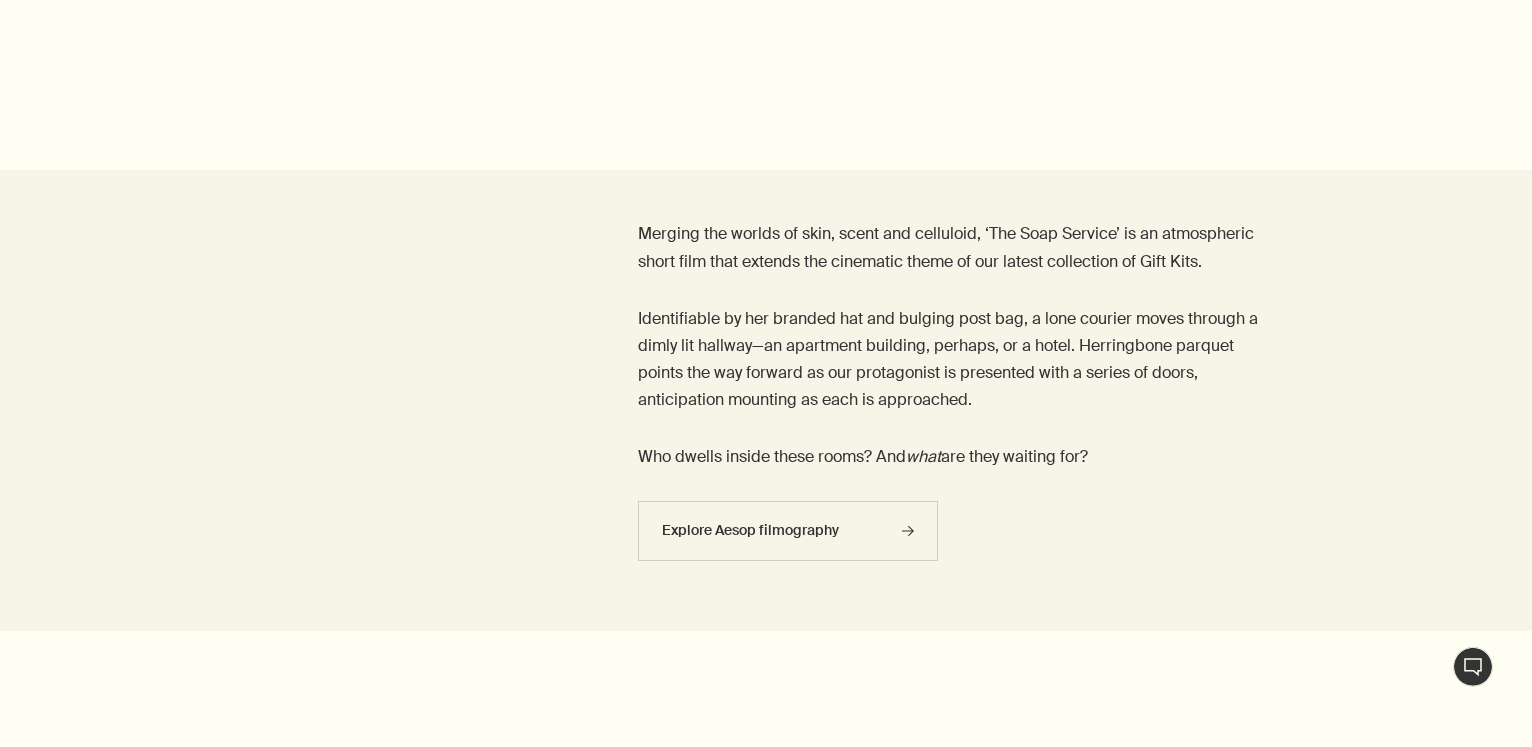 scroll, scrollTop: 0, scrollLeft: 0, axis: both 